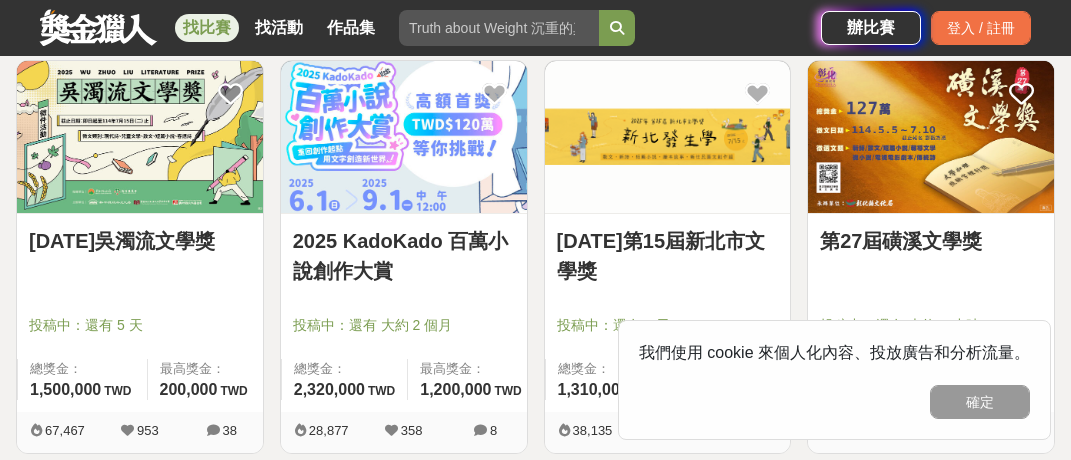 scroll, scrollTop: 377, scrollLeft: 0, axis: vertical 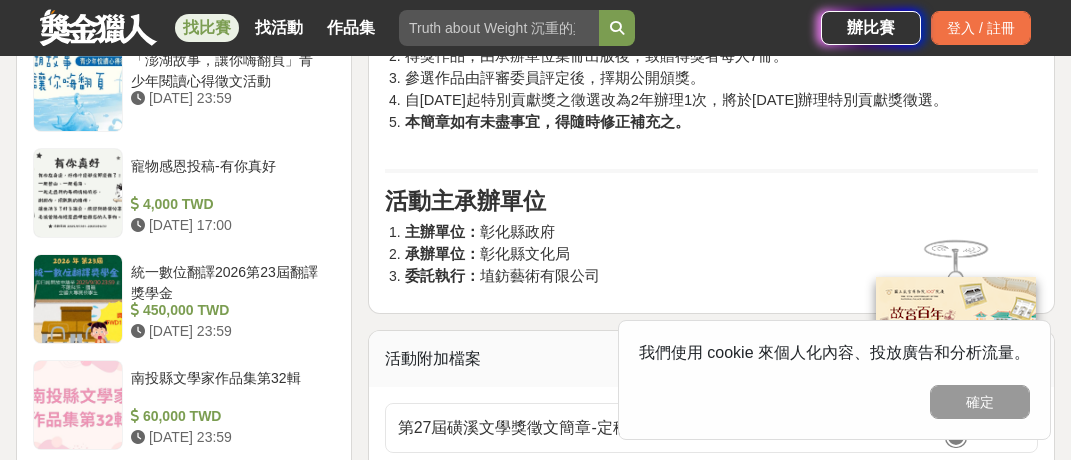 drag, startPoint x: 519, startPoint y: 105, endPoint x: 852, endPoint y: 109, distance: 333.02402 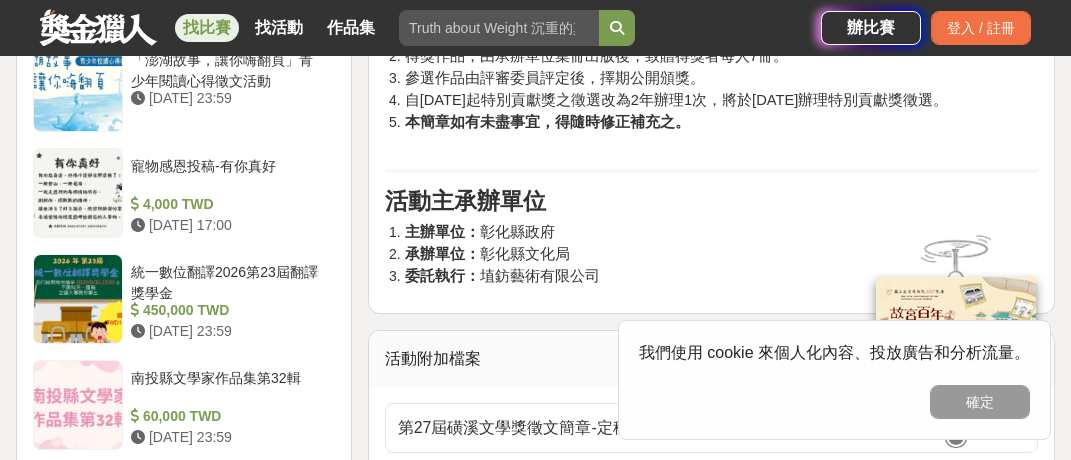 click on "參選作品以A4紙張電腦繕打，直式橫書，字體以標楷體14級字，左邊裝訂，「作品名稱」以一個為限並繕打於作品首頁；內文如附相關照片應為高畫質像素之圖檔(至少300dpi以上)，請自行留底稿，恕概不退件。" at bounding box center [717, 12] 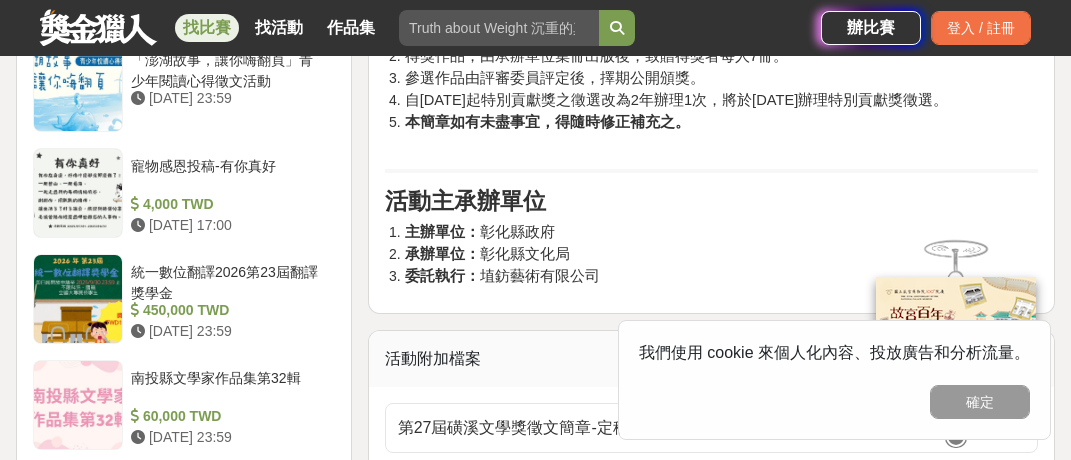 click on "參選作品以A4紙張電腦繕打，直式橫書，字體以標楷體14級字，左邊裝訂，「作品名稱」以一個為限並繕打於作品首頁；內文如附相關照片應為高畫質像素之圖檔(至少300dpi以上)，請自行留底稿，恕概不退件。" at bounding box center (717, 12) 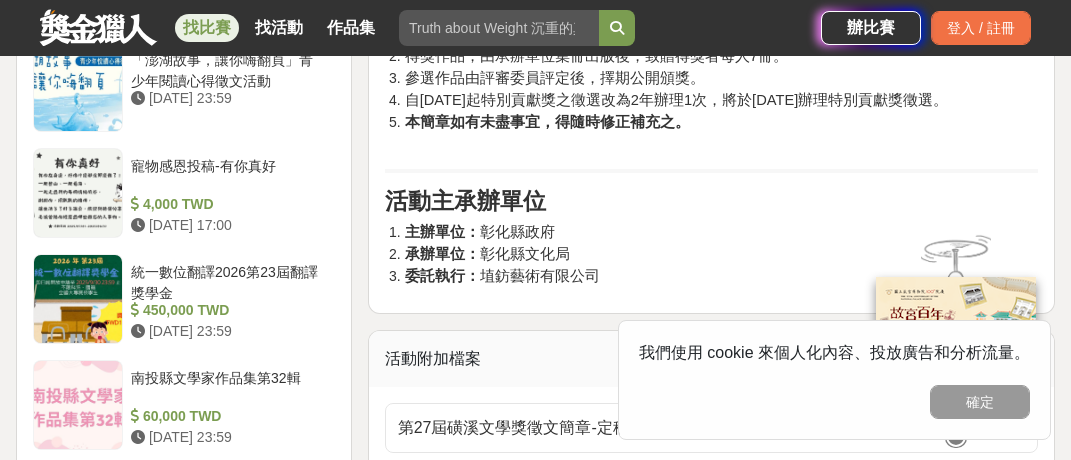 drag, startPoint x: 801, startPoint y: 106, endPoint x: 957, endPoint y: 106, distance: 156 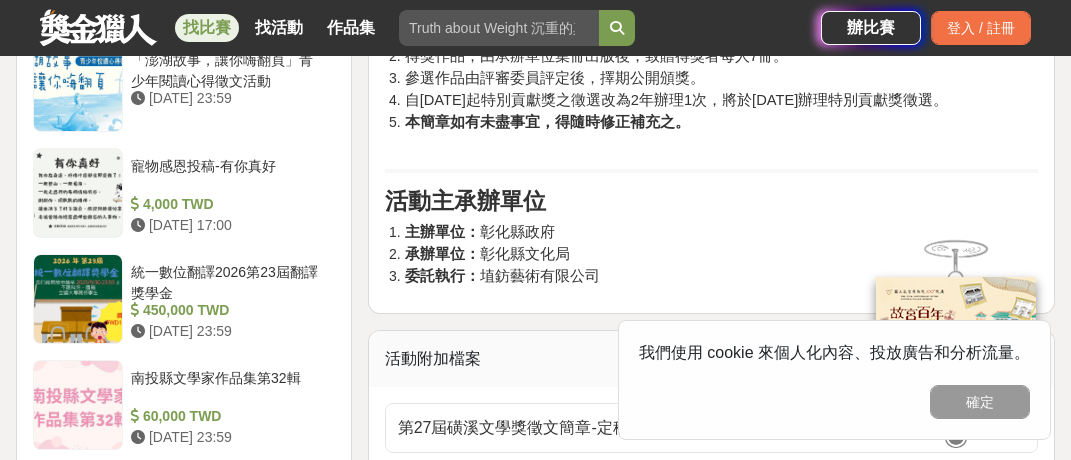 drag, startPoint x: 976, startPoint y: 108, endPoint x: 553, endPoint y: 137, distance: 423.99292 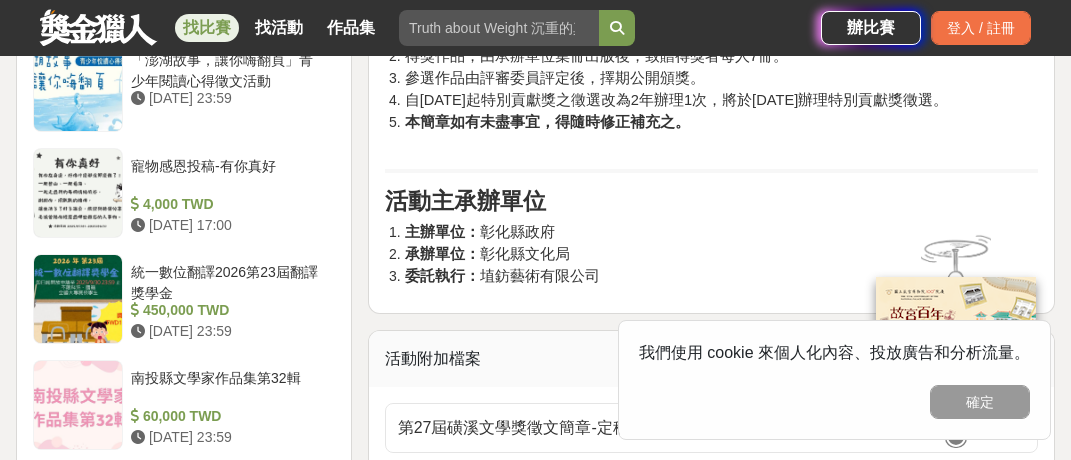 click on "參選作品以A4紙張電腦繕打，直式橫書，字體以標楷體14級字，左邊裝訂，「作品名稱」以一個為限並繕打於作品首頁；內文如附相關照片應為高畫質像素之圖檔(至少300dpi以上)，請自行留底稿，恕概不退件。" at bounding box center (717, 12) 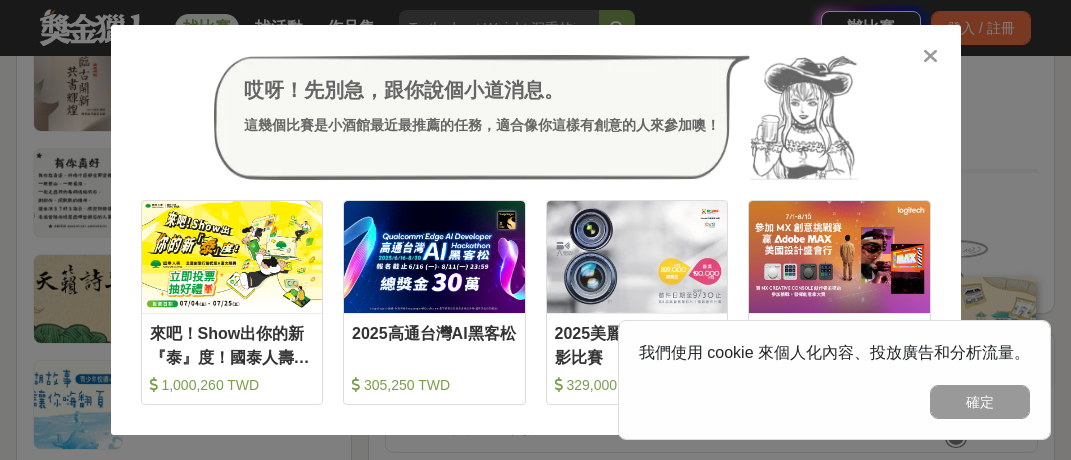 click at bounding box center (930, 56) 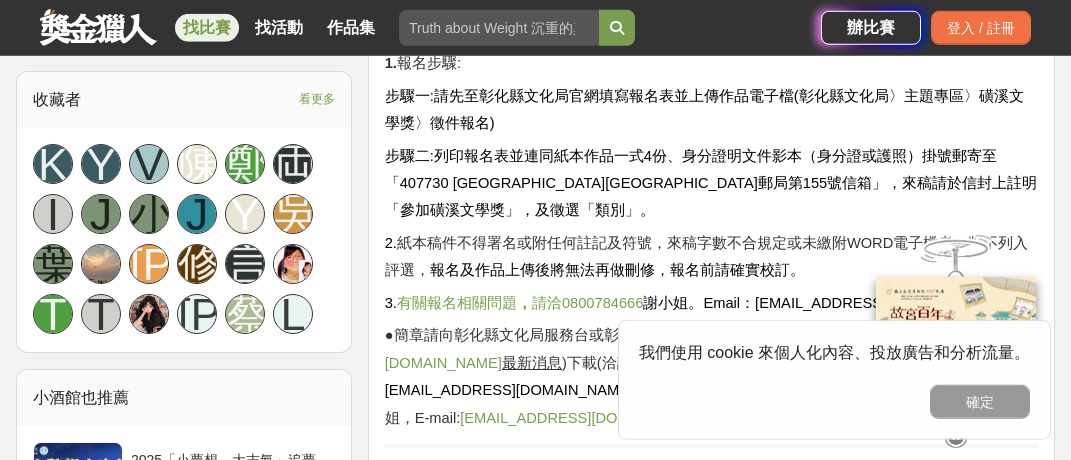 scroll, scrollTop: 1258, scrollLeft: 0, axis: vertical 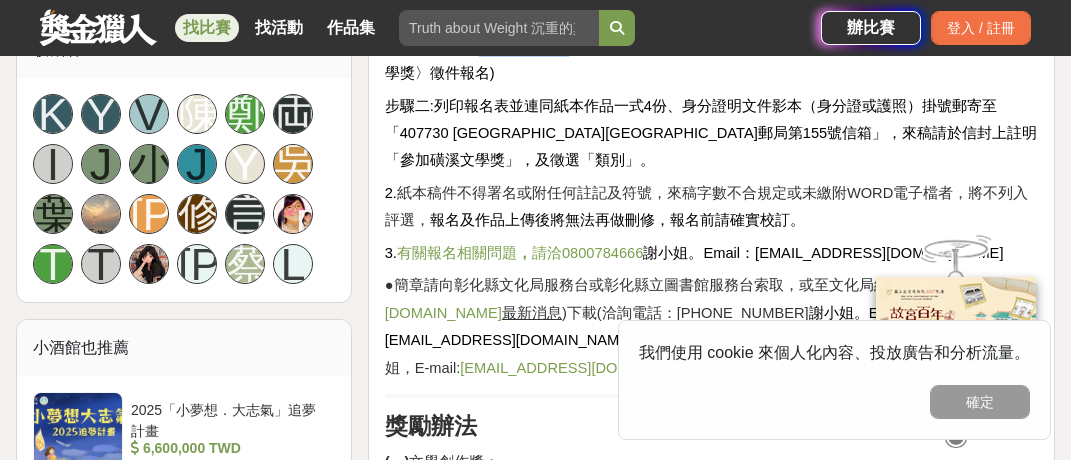 drag, startPoint x: 479, startPoint y: 100, endPoint x: 561, endPoint y: 100, distance: 82 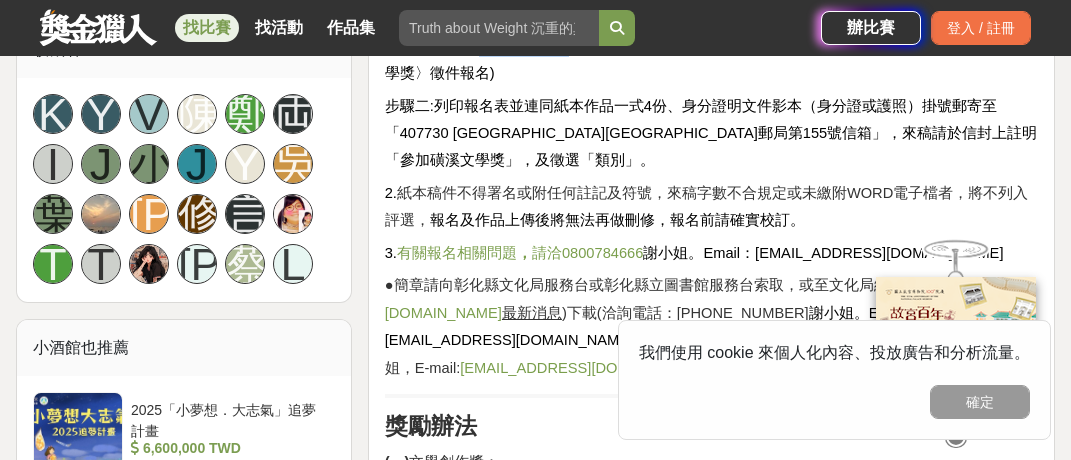 click on "步驟一:請先至彰化縣文化局官網填寫報名表並上傳作品電子檔(彰化縣文化局〉主題專區〉磺溪文學獎〉徵件報名)" at bounding box center [704, 59] 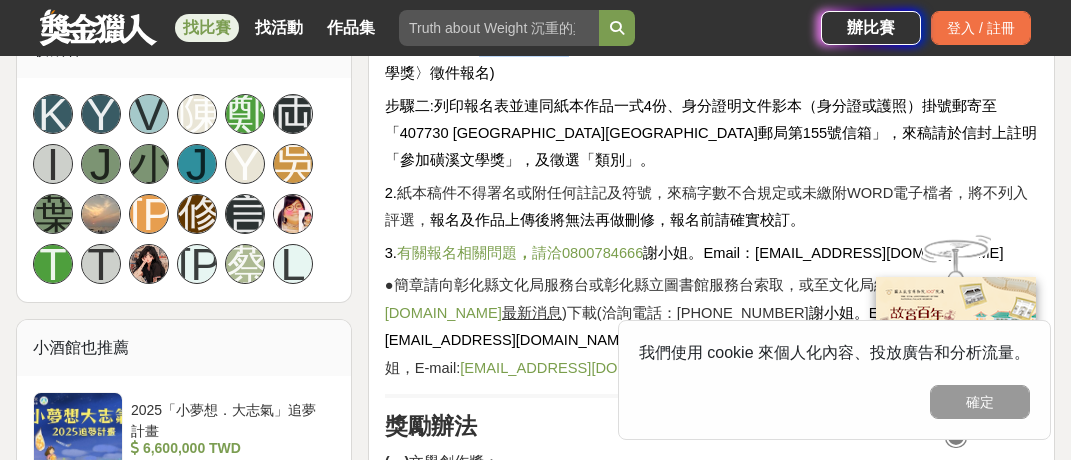 copy on "彰化縣文化局" 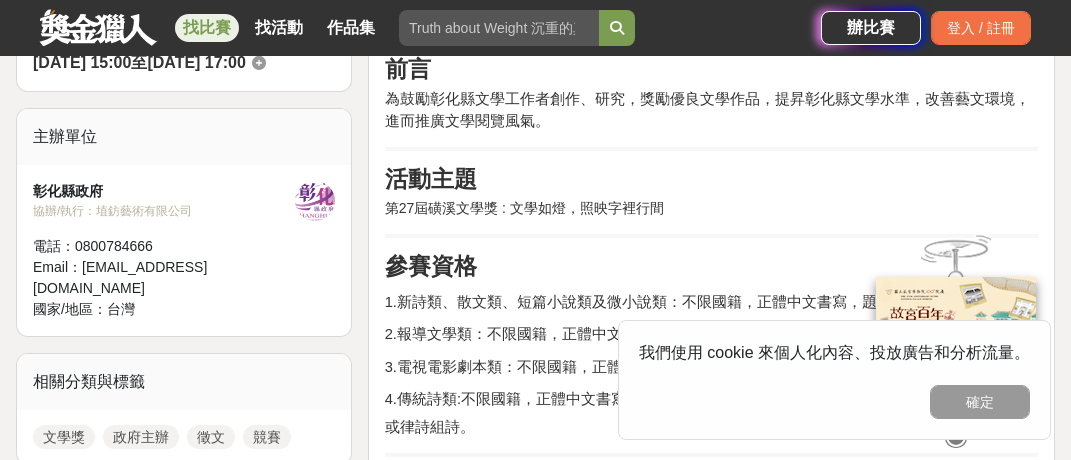 scroll, scrollTop: 754, scrollLeft: 0, axis: vertical 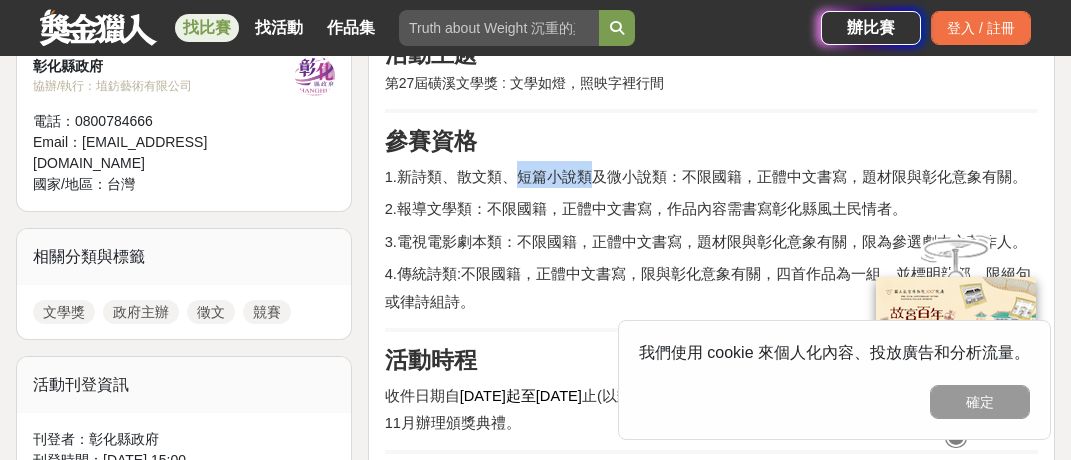 drag, startPoint x: 513, startPoint y: 206, endPoint x: 581, endPoint y: 205, distance: 68.007355 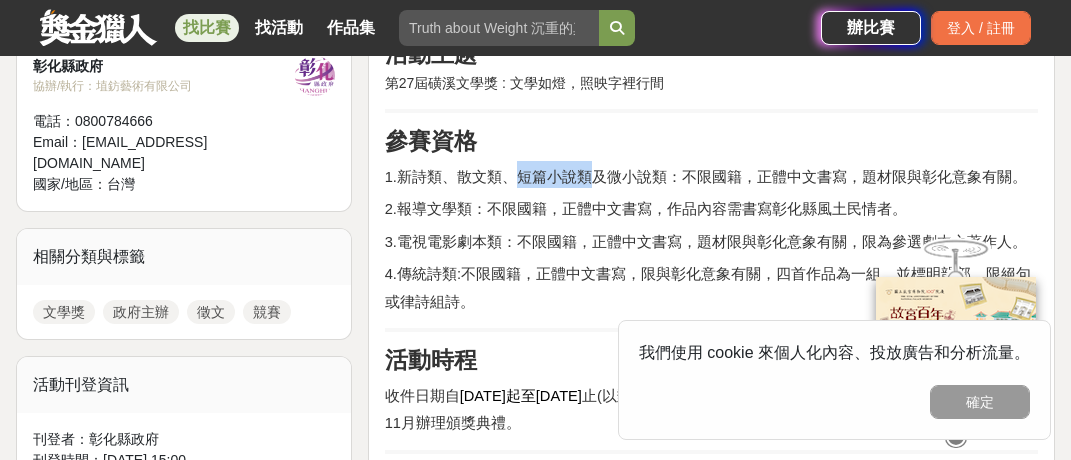 click on "1.新詩類、散文類、短篇小說類及微小說類：不限國籍，正體中文書寫，題材限與彰化意象有關。" at bounding box center (706, 177) 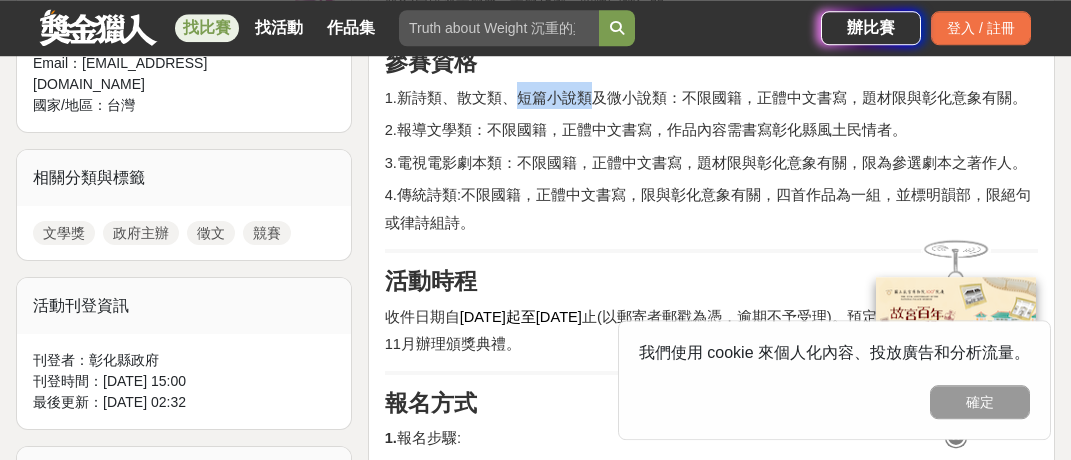 scroll, scrollTop: 880, scrollLeft: 0, axis: vertical 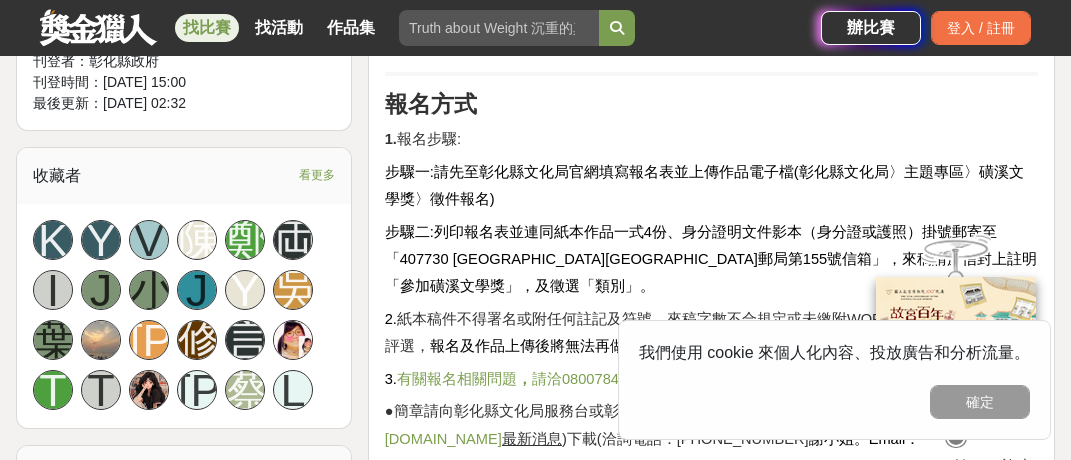 click on "步驟一:請先至彰化縣文化局官網填寫報名表並上傳作品電子檔(彰化縣文化局〉主題專區〉磺溪文學獎〉徵件報名)" at bounding box center [704, 185] 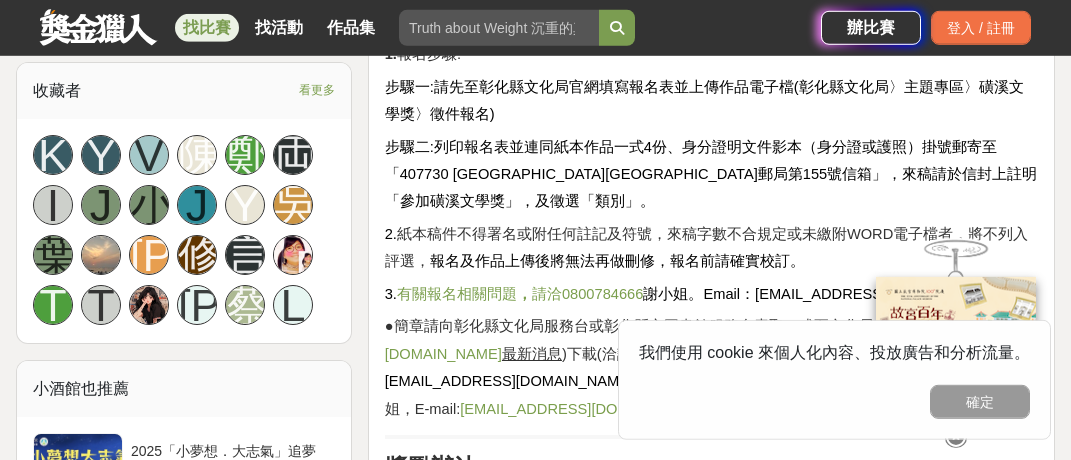 scroll, scrollTop: 1258, scrollLeft: 0, axis: vertical 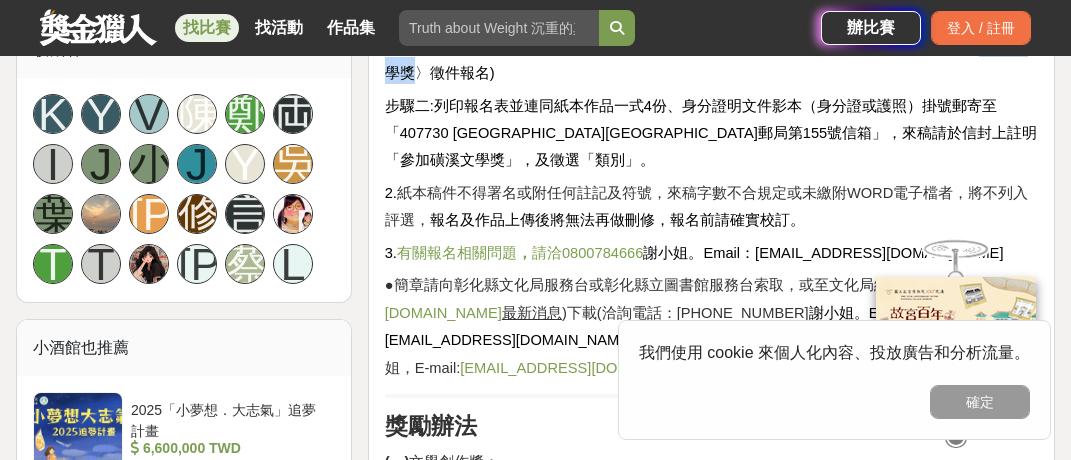 drag, startPoint x: 962, startPoint y: 99, endPoint x: 402, endPoint y: 133, distance: 561.0312 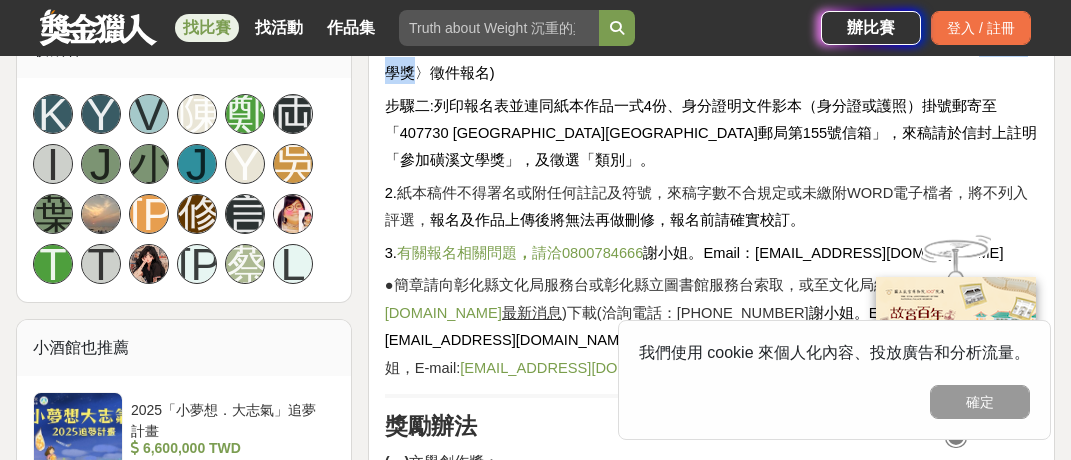 copy on "磺溪文學獎" 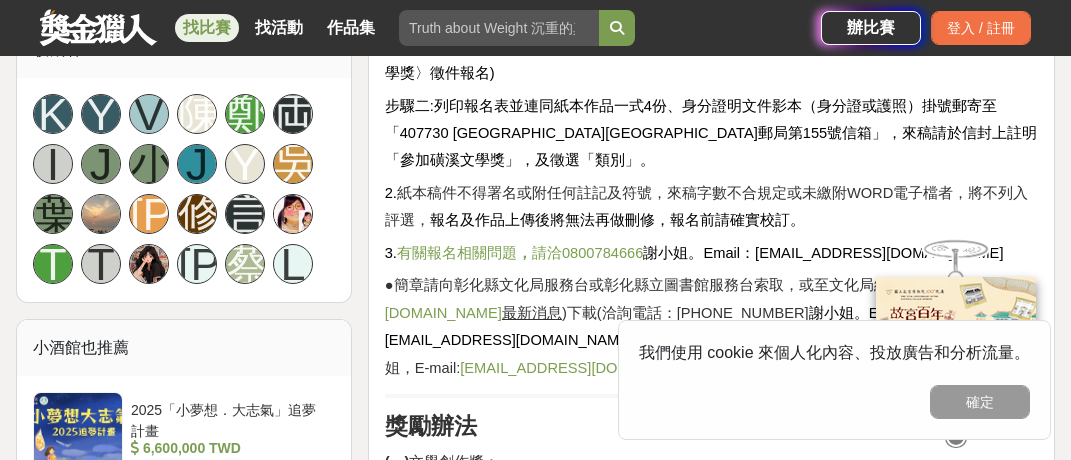 click on "步驟一:請先至彰化縣文化局官網填寫報名表並上傳作品電子檔(彰化縣文化局〉主題專區〉磺溪文學獎〉徵件報名)" at bounding box center [704, 59] 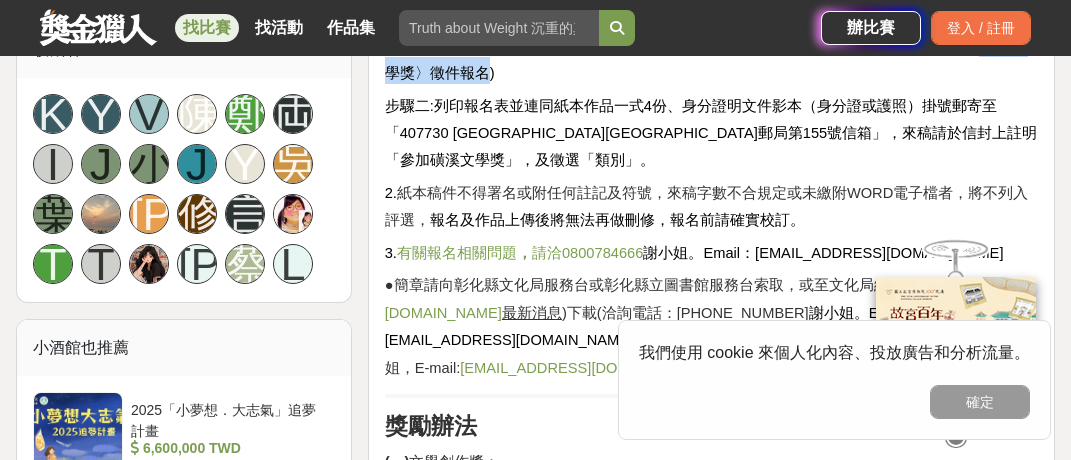 drag, startPoint x: 966, startPoint y: 99, endPoint x: 466, endPoint y: 133, distance: 501.15466 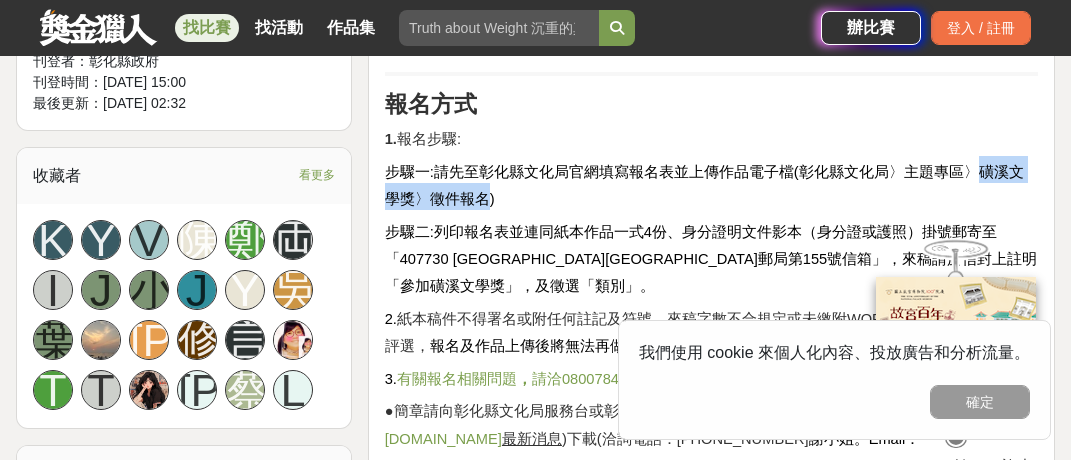 scroll, scrollTop: 1258, scrollLeft: 0, axis: vertical 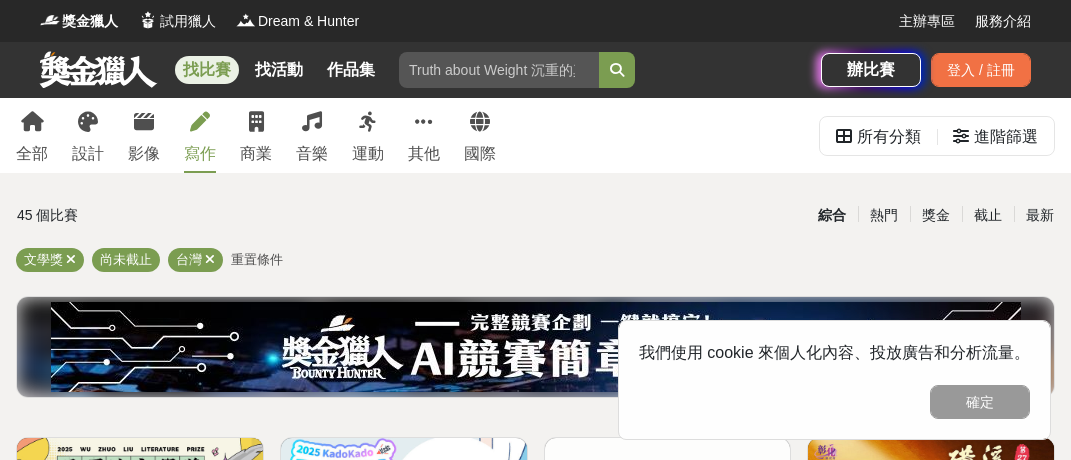 click at bounding box center [200, 122] 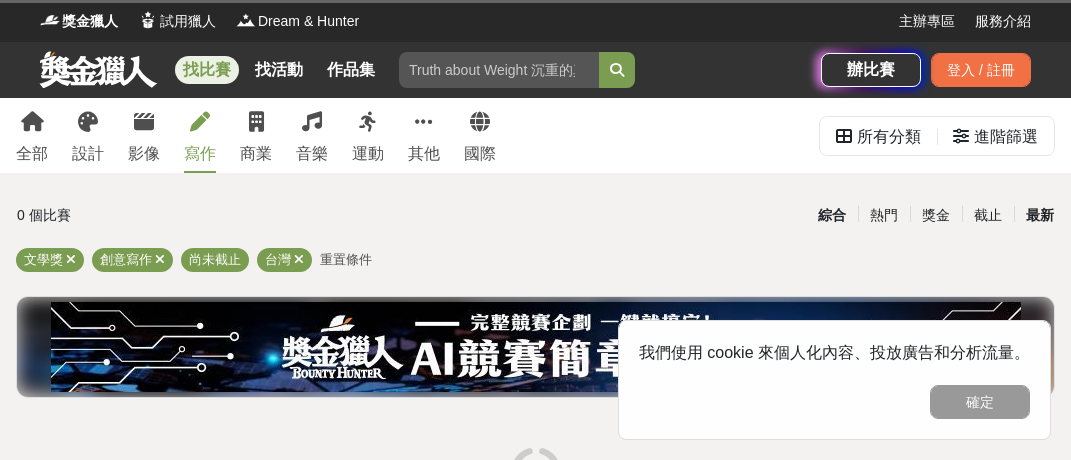 click on "最新" at bounding box center (1040, 215) 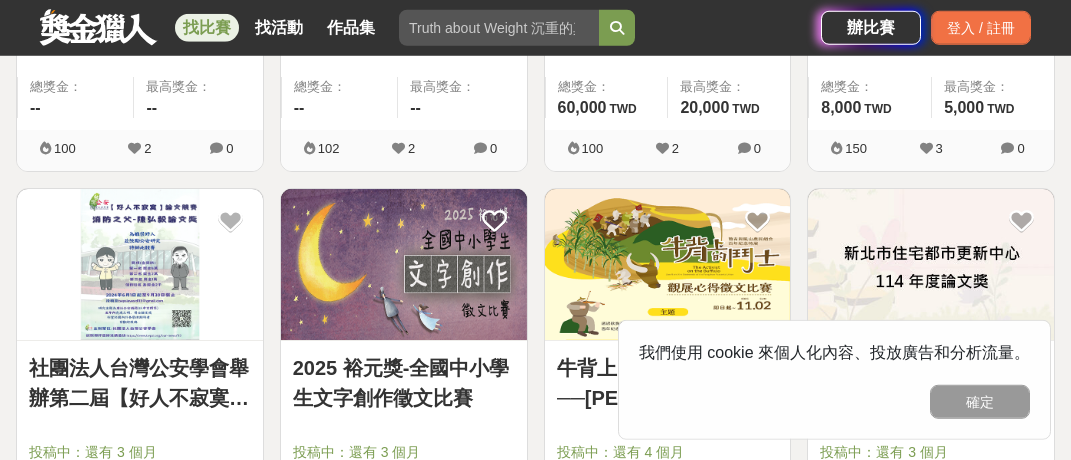 scroll, scrollTop: 1006, scrollLeft: 0, axis: vertical 